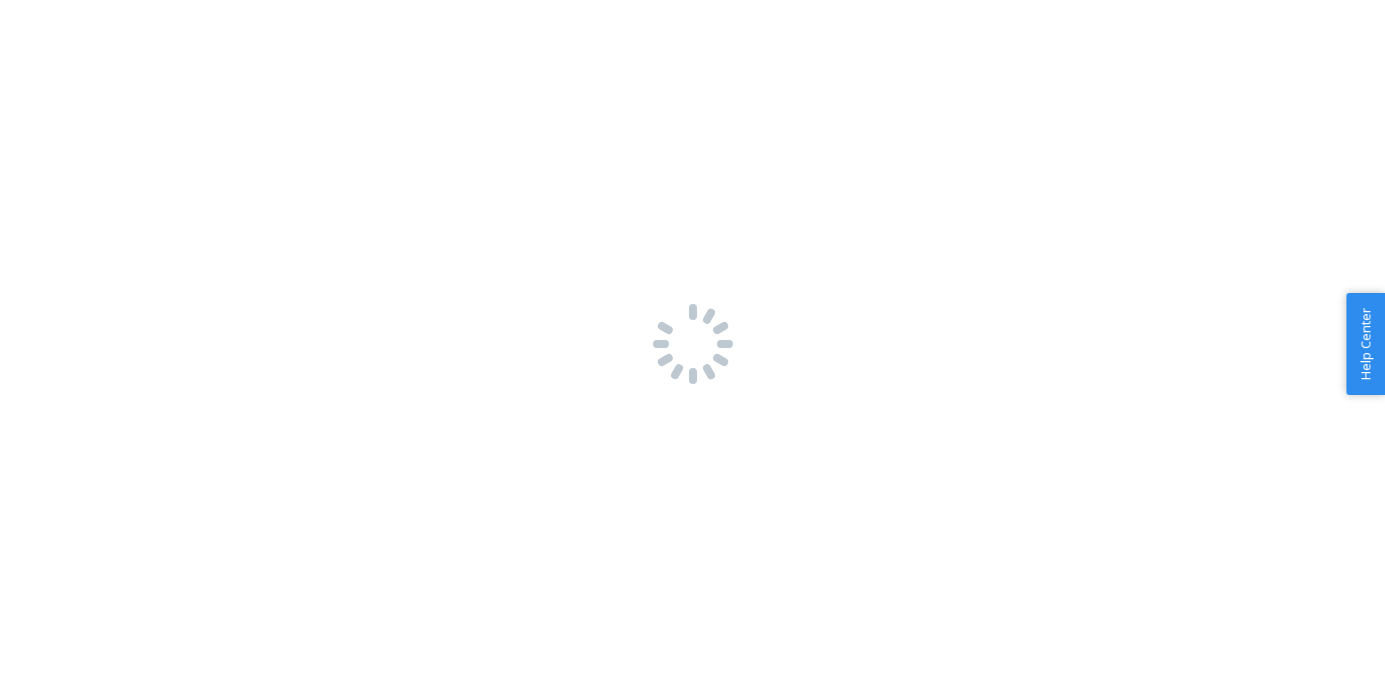 scroll, scrollTop: 0, scrollLeft: 0, axis: both 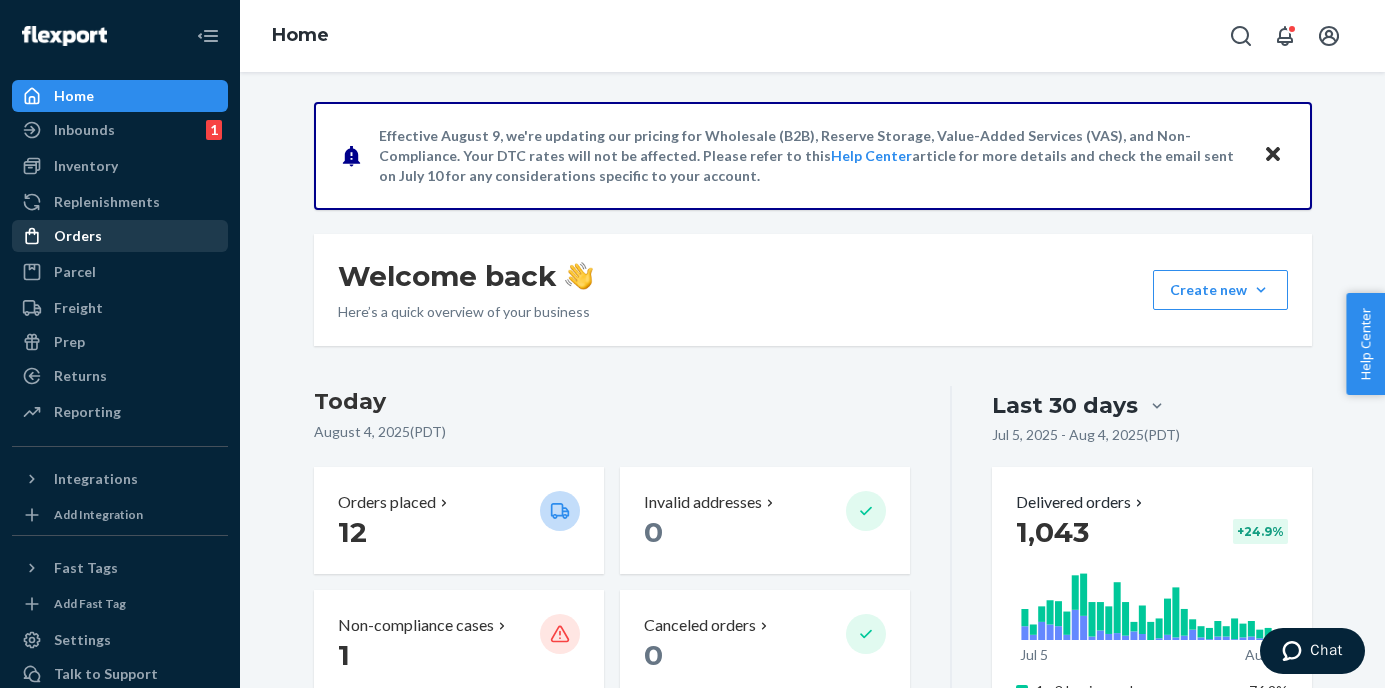 click on "Orders" at bounding box center (120, 236) 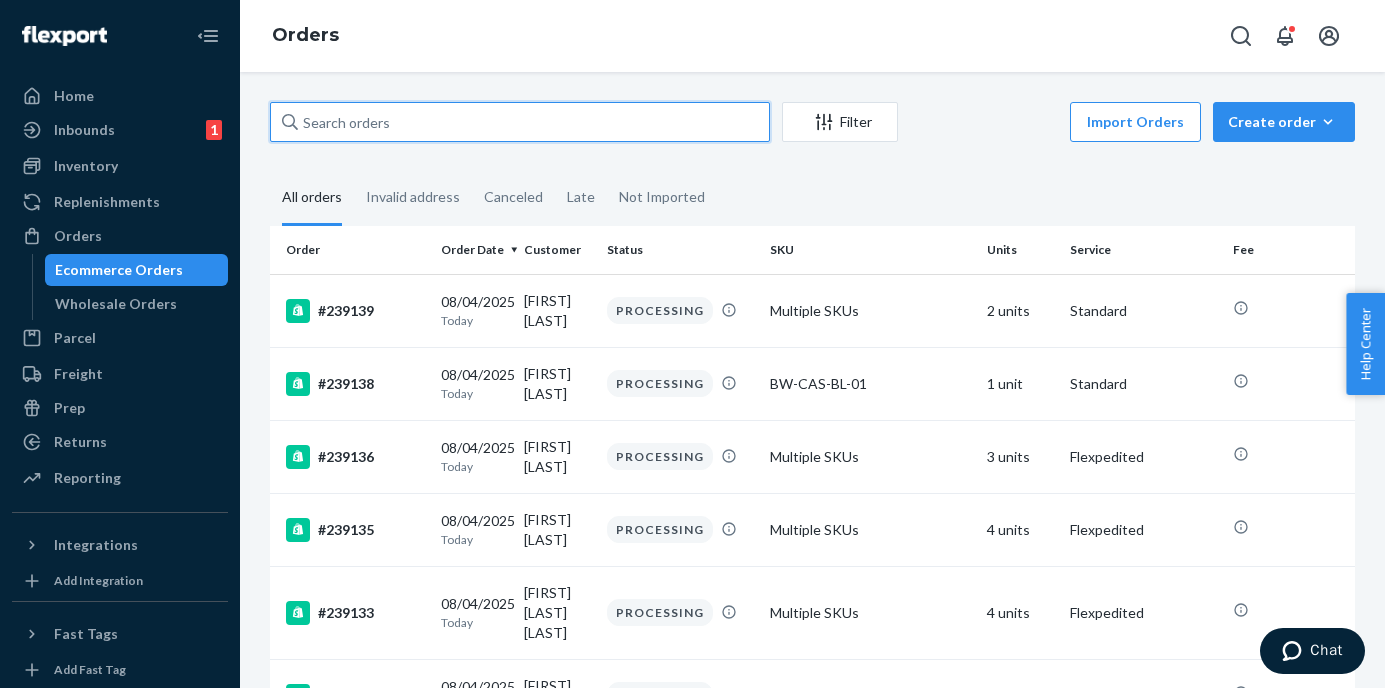 click at bounding box center [520, 122] 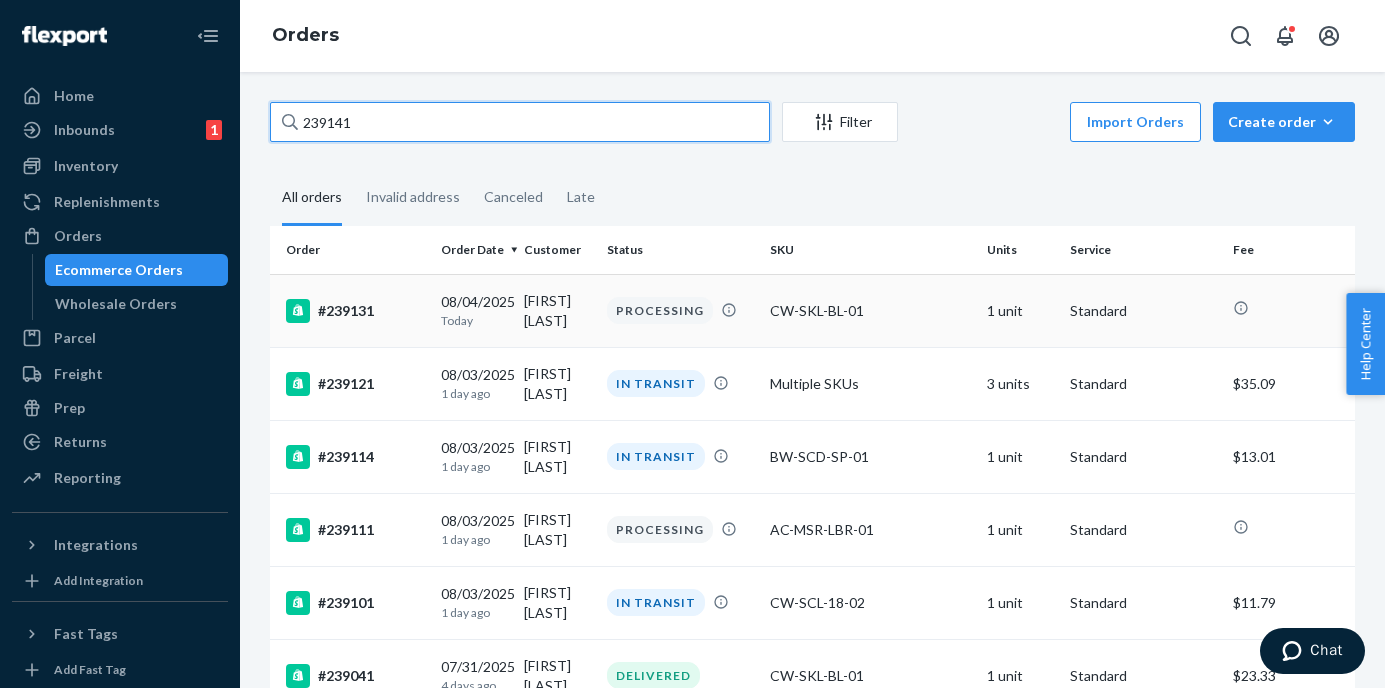 type on "239141" 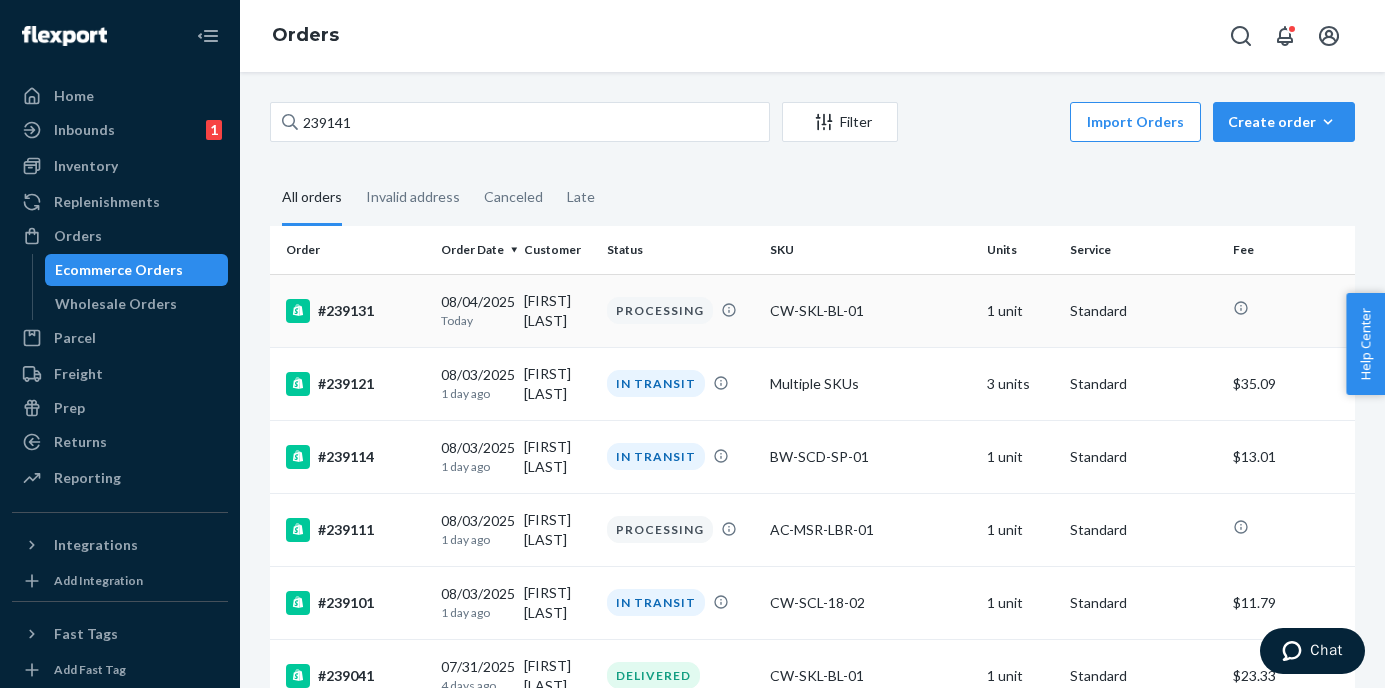 click on "CW-SKL-BL-01" at bounding box center [870, 311] 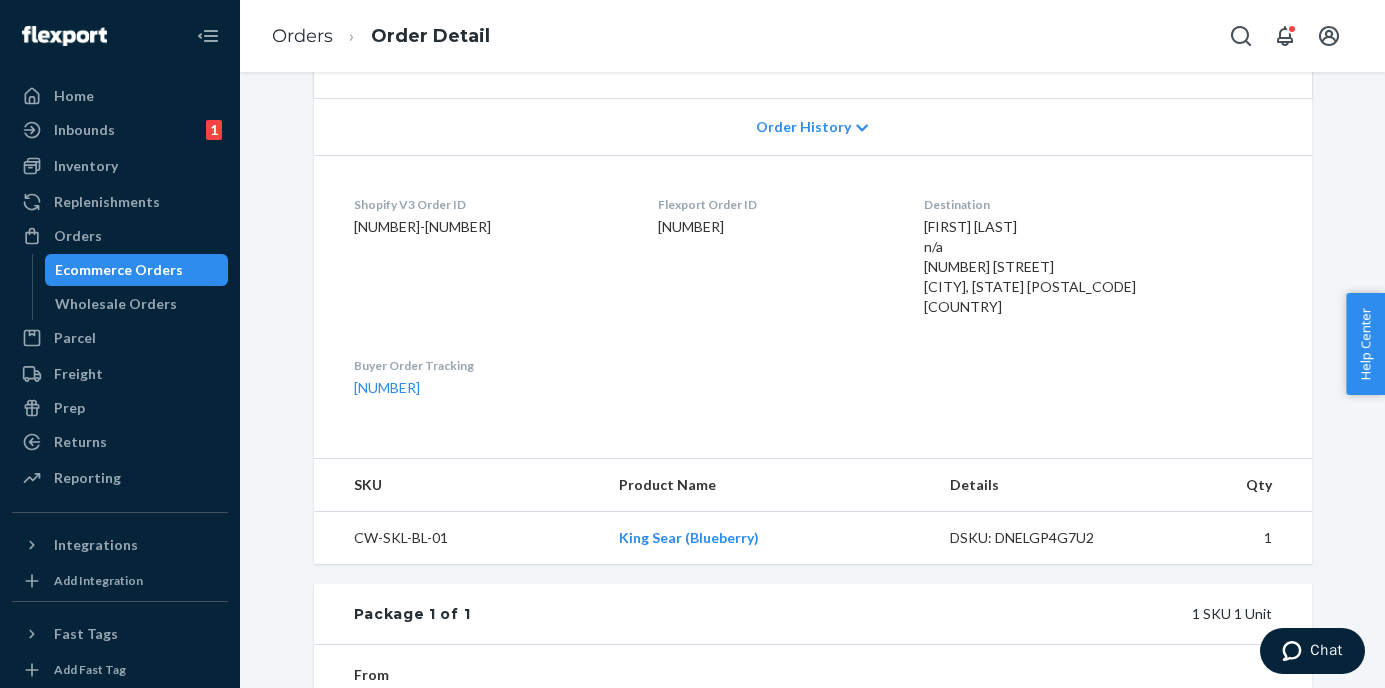 scroll, scrollTop: 406, scrollLeft: 0, axis: vertical 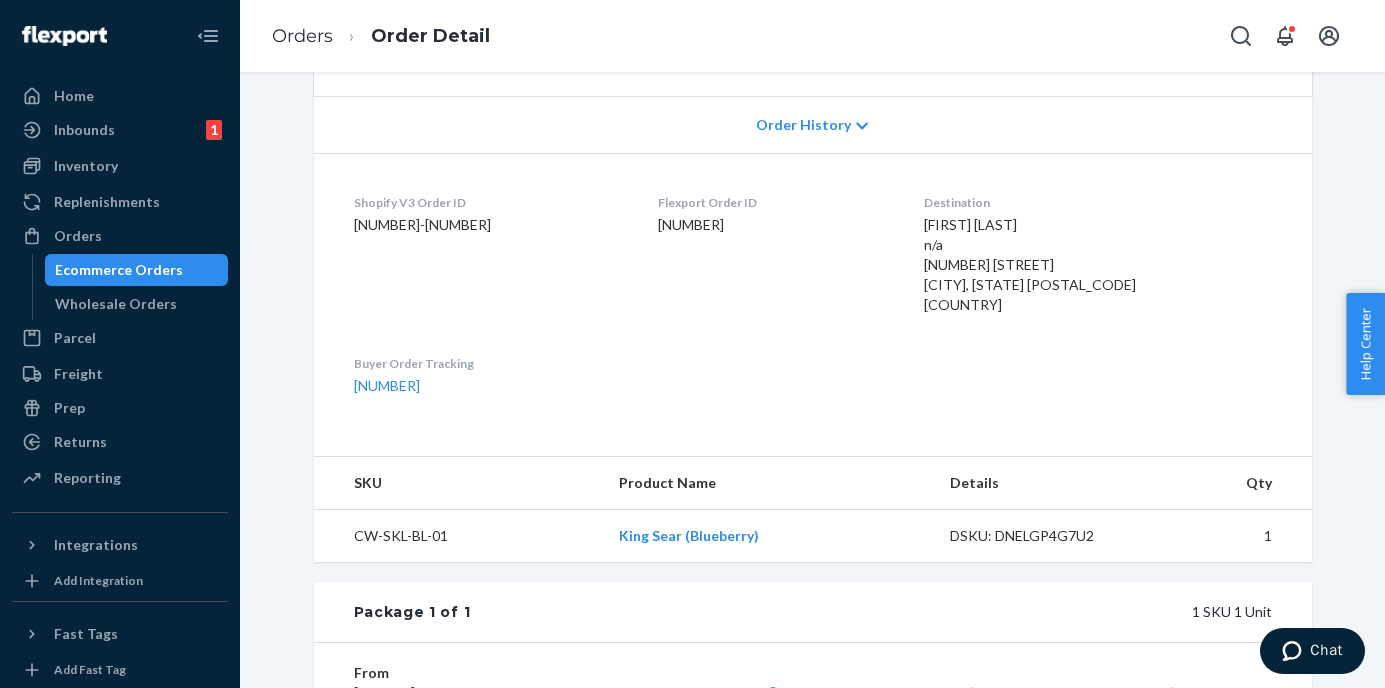 click on "Order History" at bounding box center [803, 125] 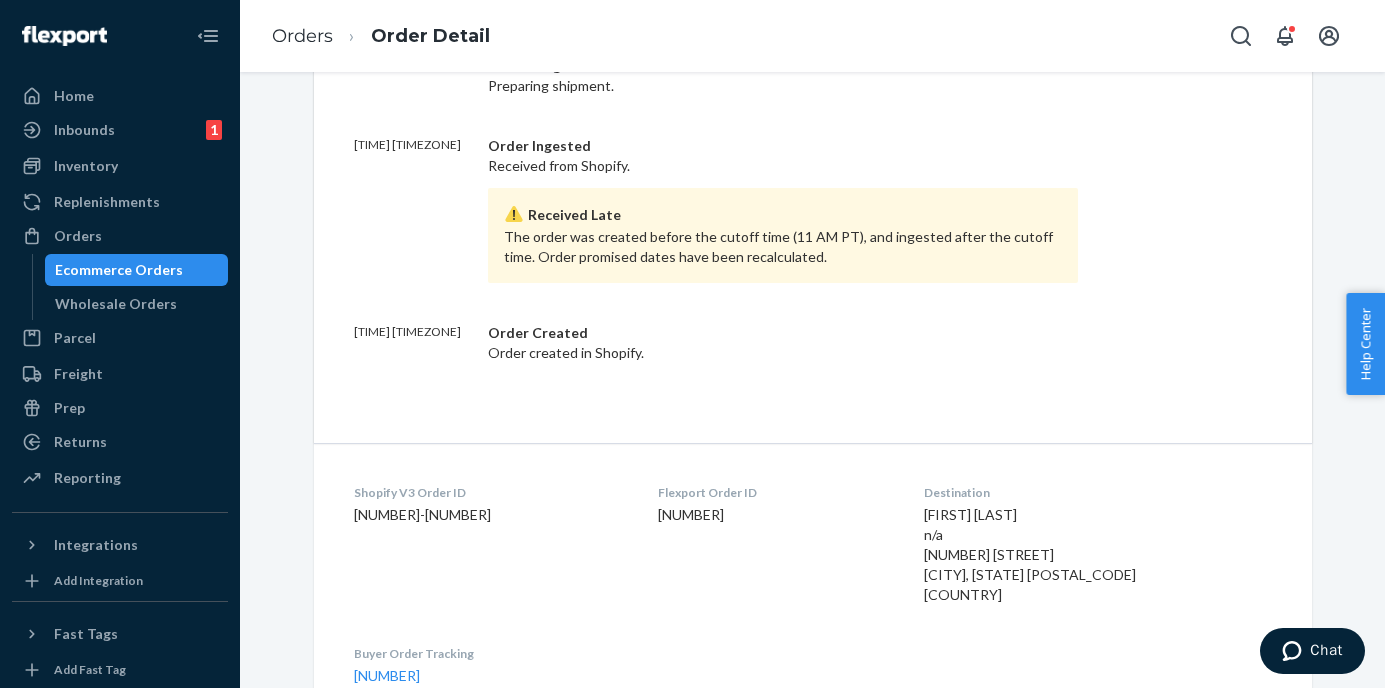 scroll, scrollTop: 589, scrollLeft: 0, axis: vertical 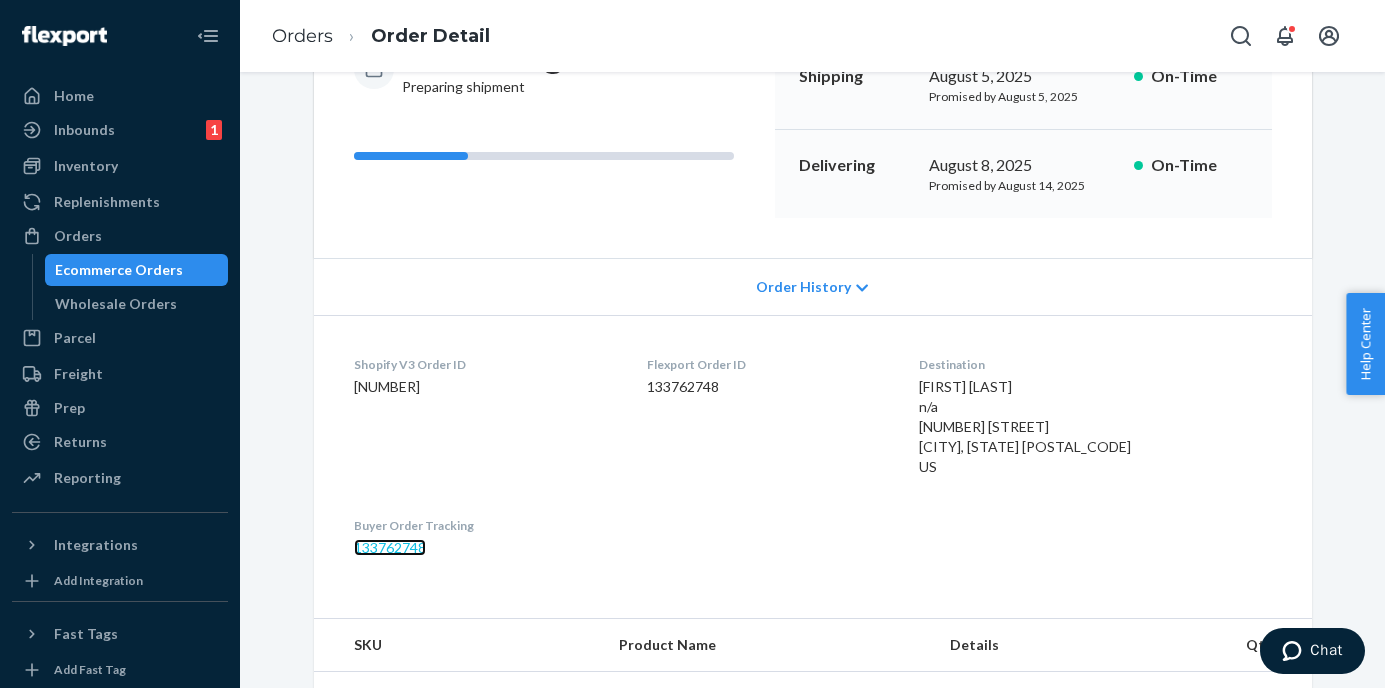 click on "133762748" at bounding box center (390, 547) 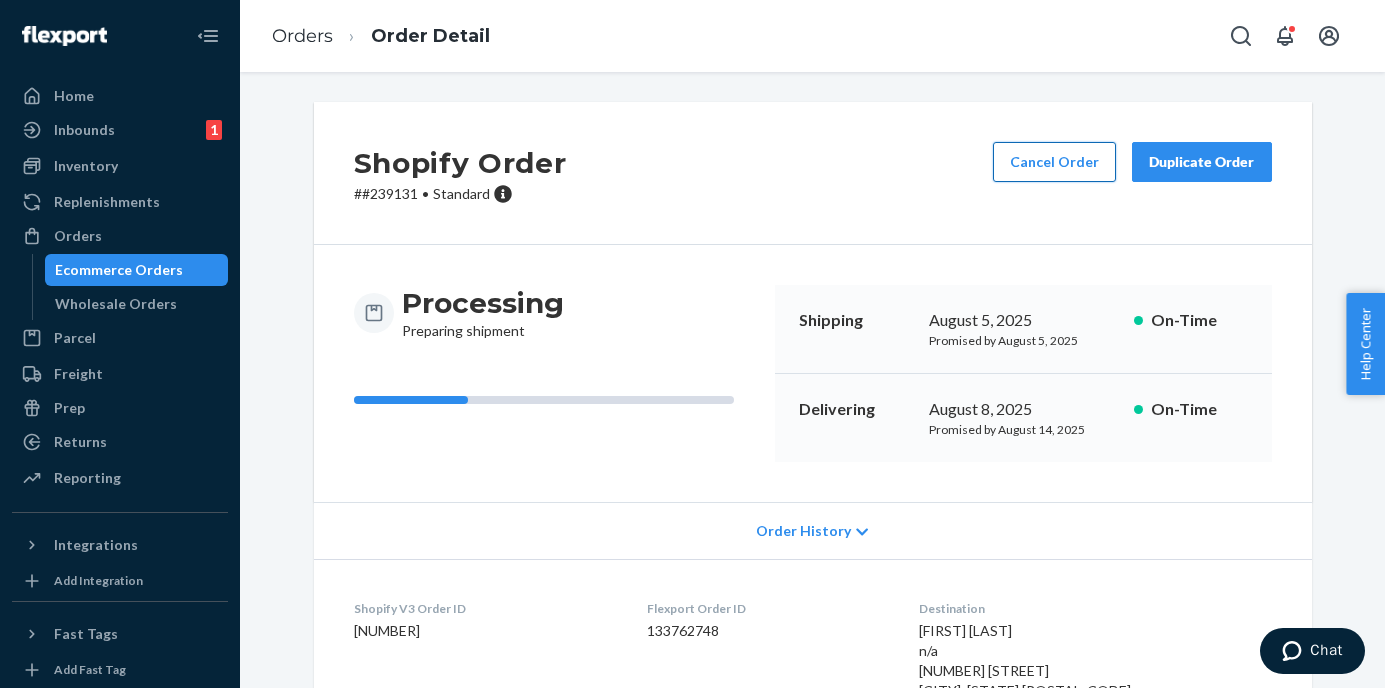 click on "Cancel Order" at bounding box center (1054, 162) 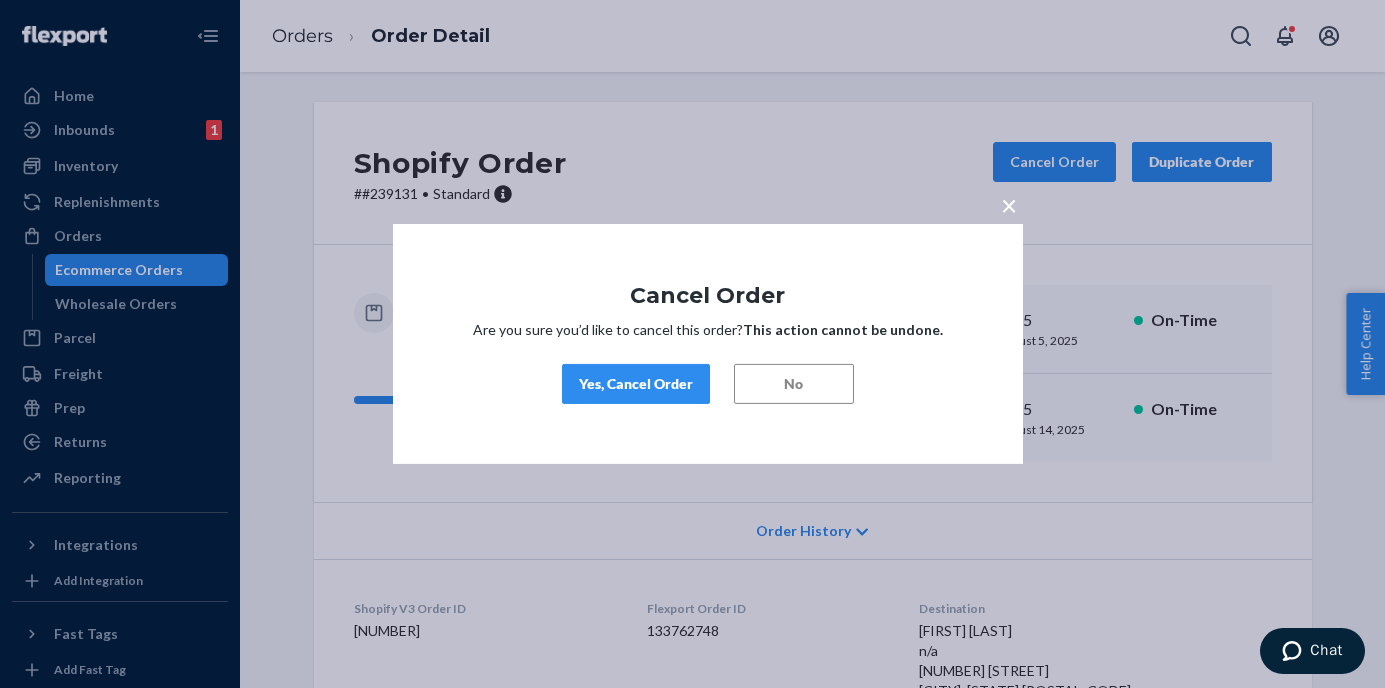 click on "Yes, Cancel Order" at bounding box center (636, 384) 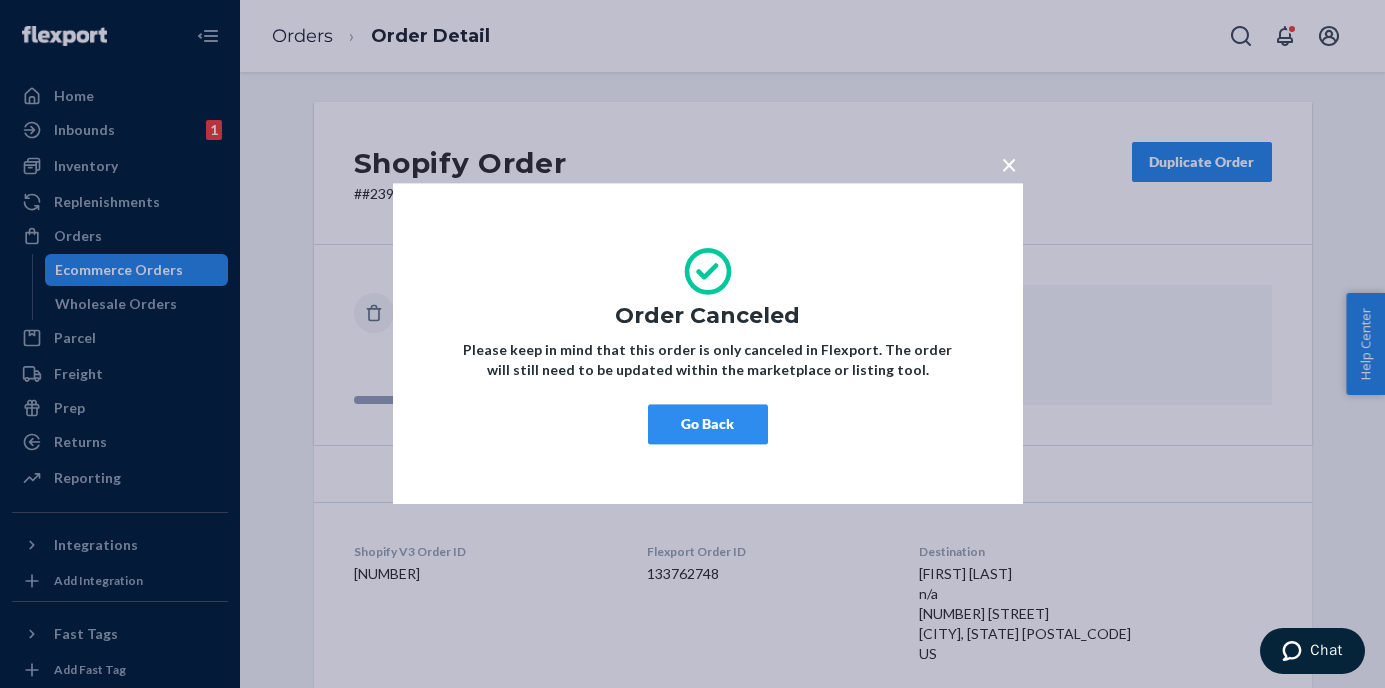 click on "×" at bounding box center [1009, 160] 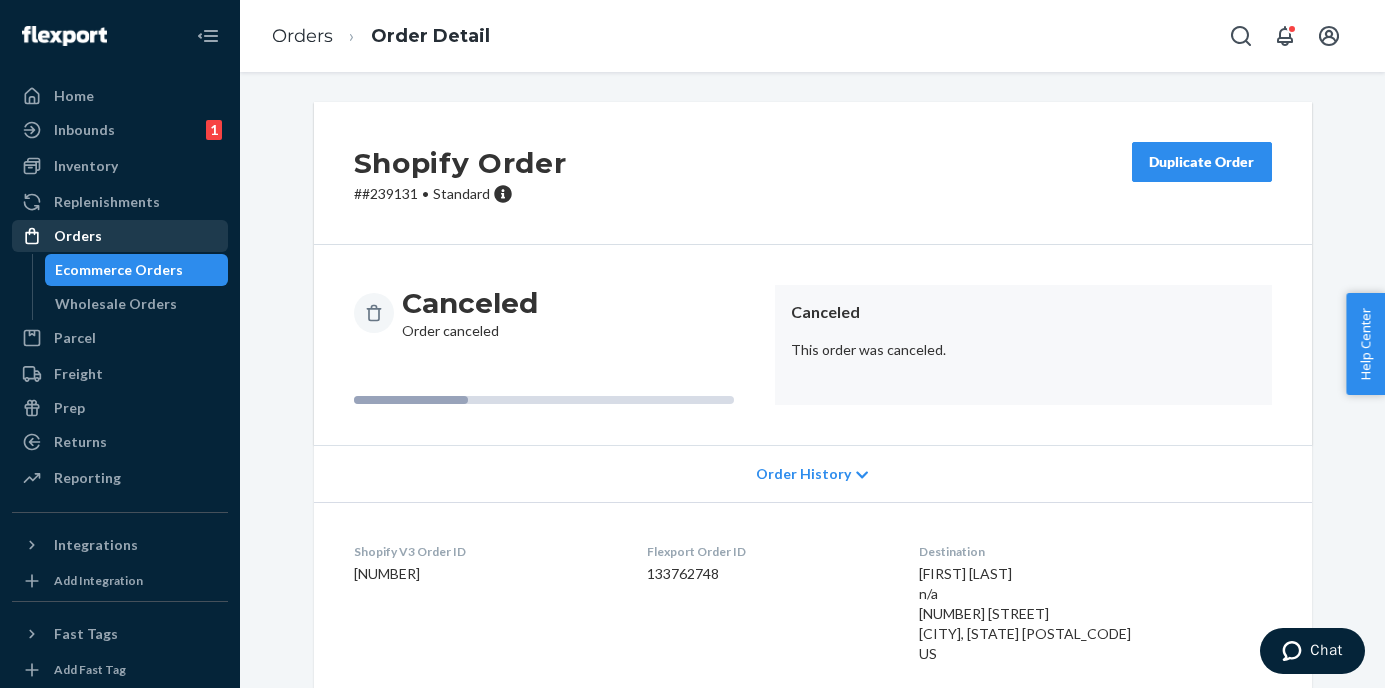 click on "Orders" at bounding box center [120, 236] 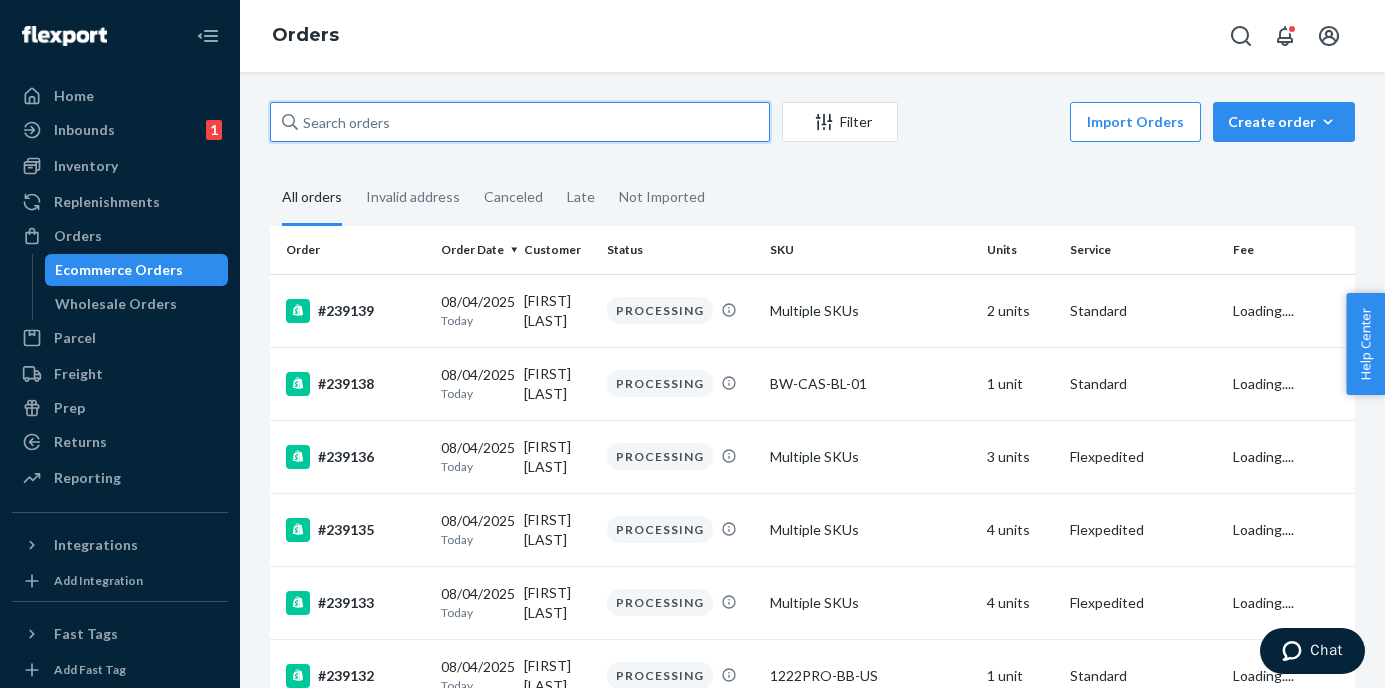 click at bounding box center (520, 122) 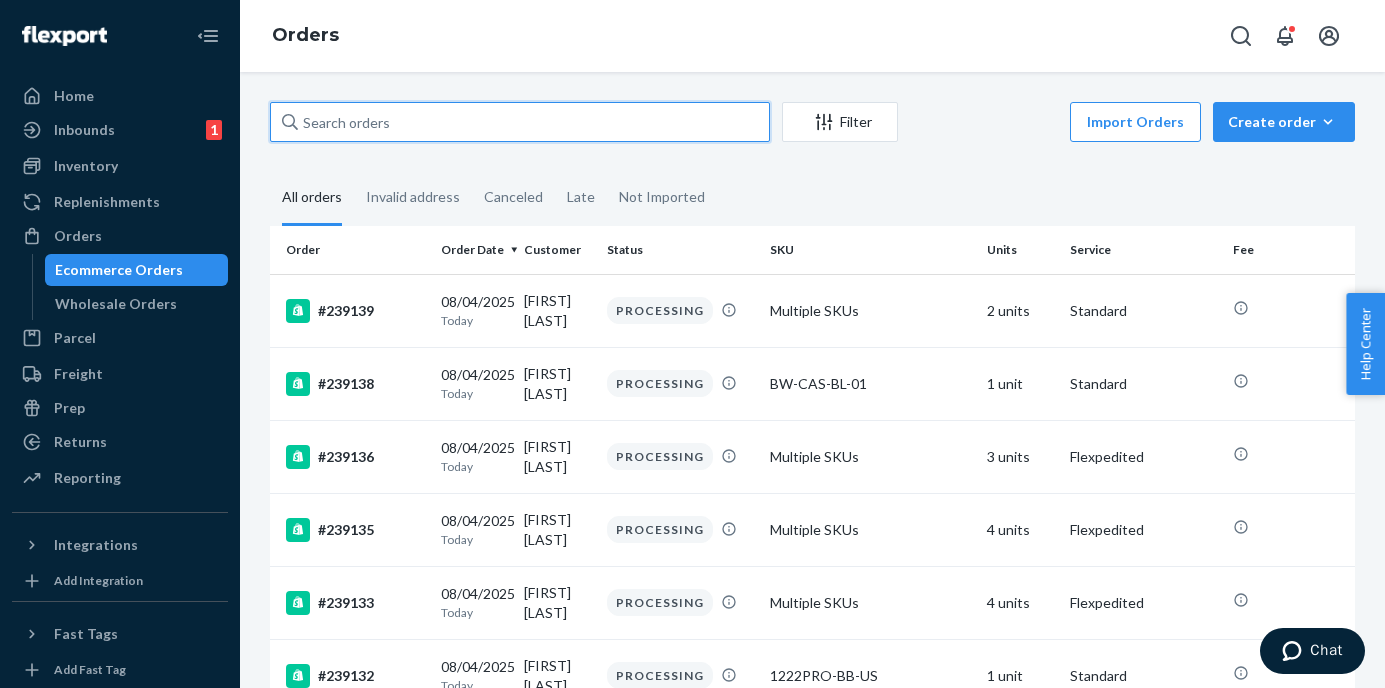 paste on "239141" 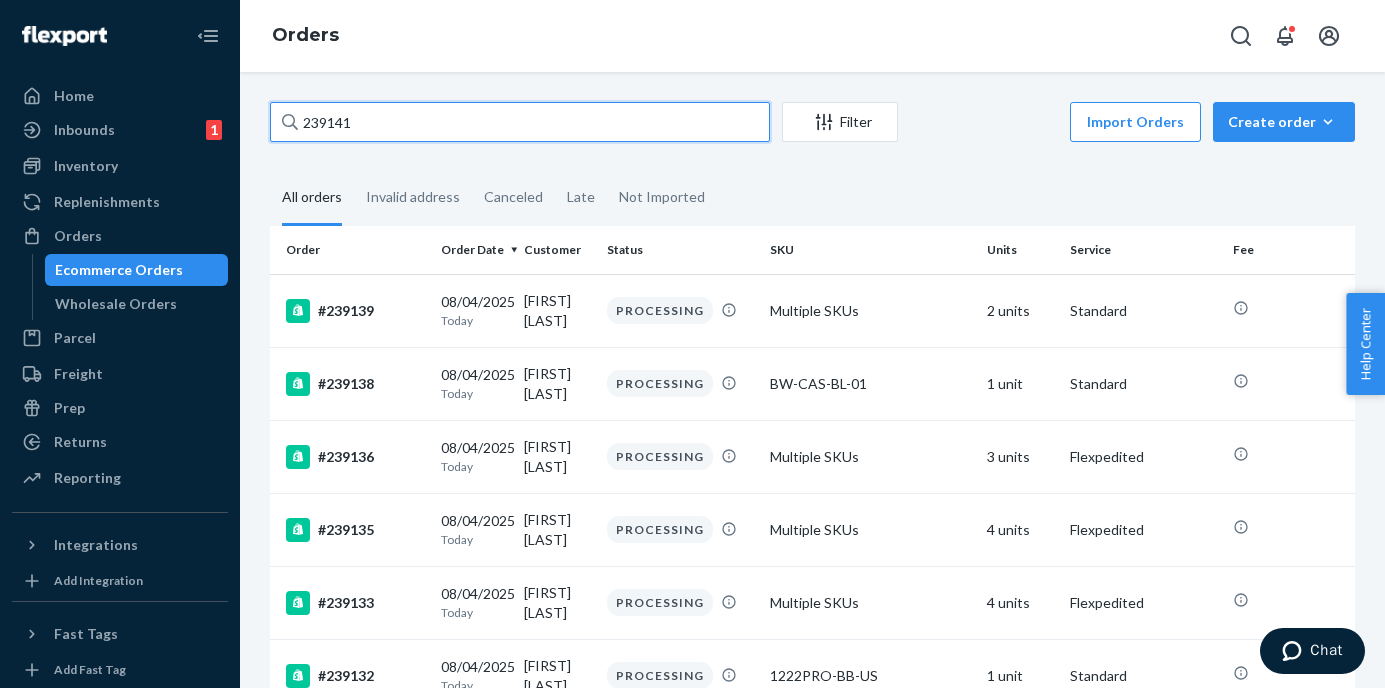type on "239141" 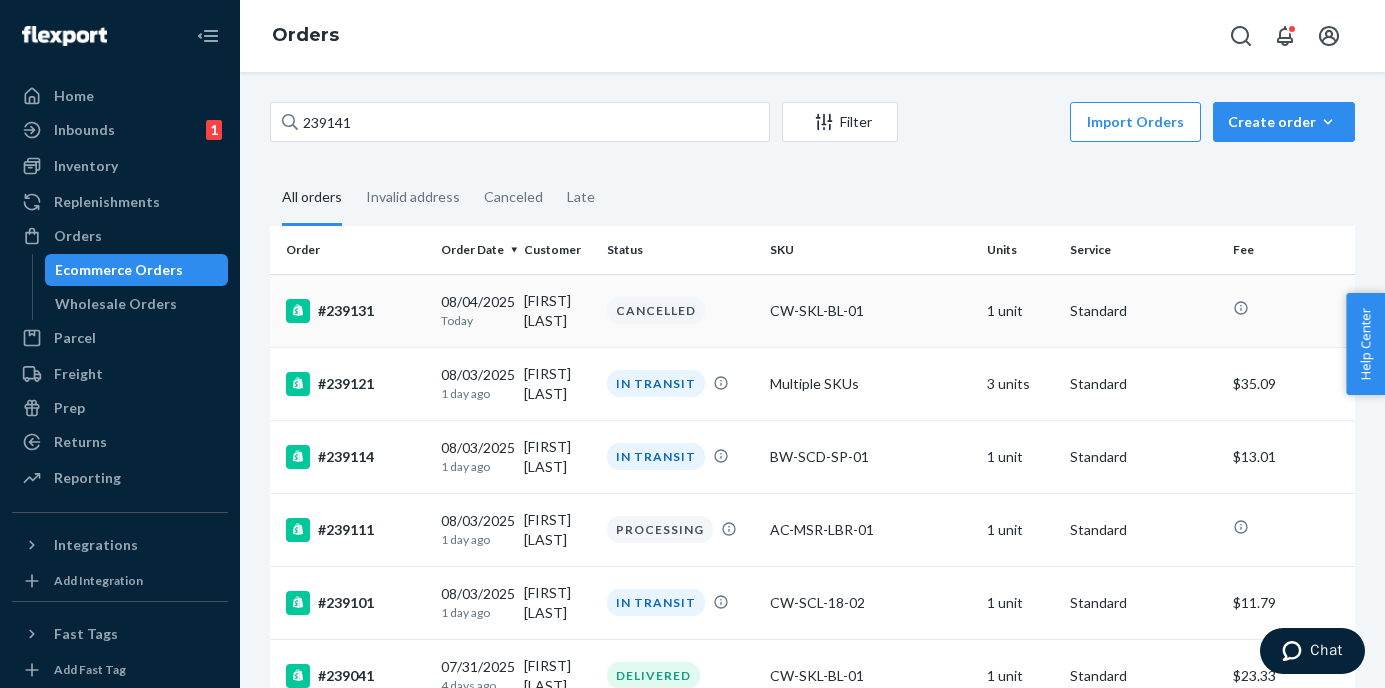 click on "CANCELLED" at bounding box center (680, 310) 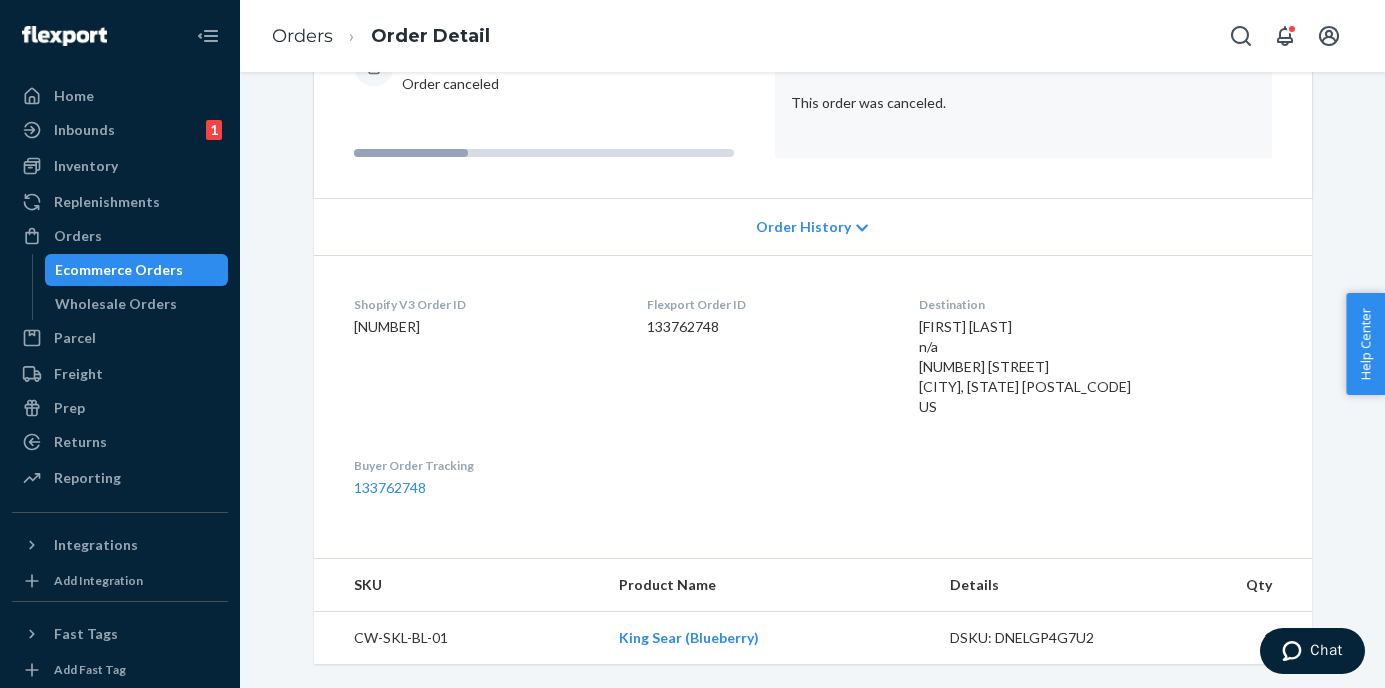 scroll, scrollTop: 0, scrollLeft: 0, axis: both 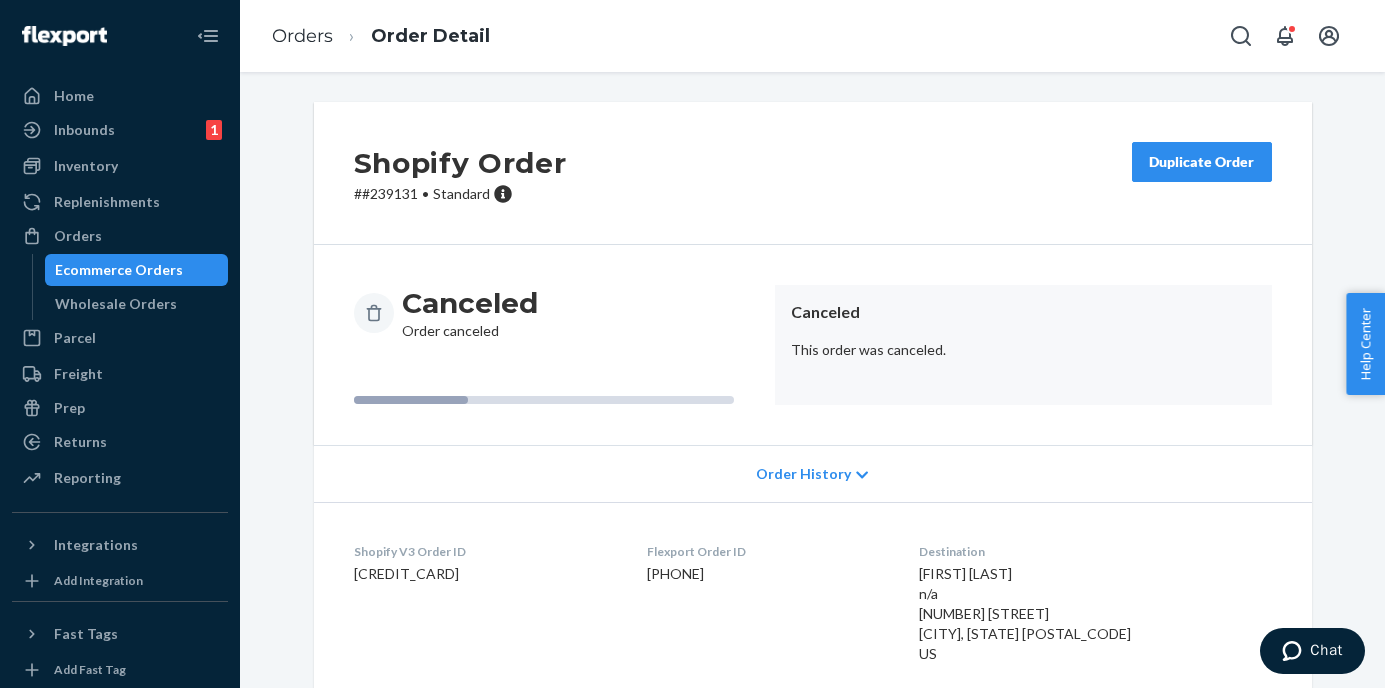 click on "Duplicate Order" at bounding box center [1202, 162] 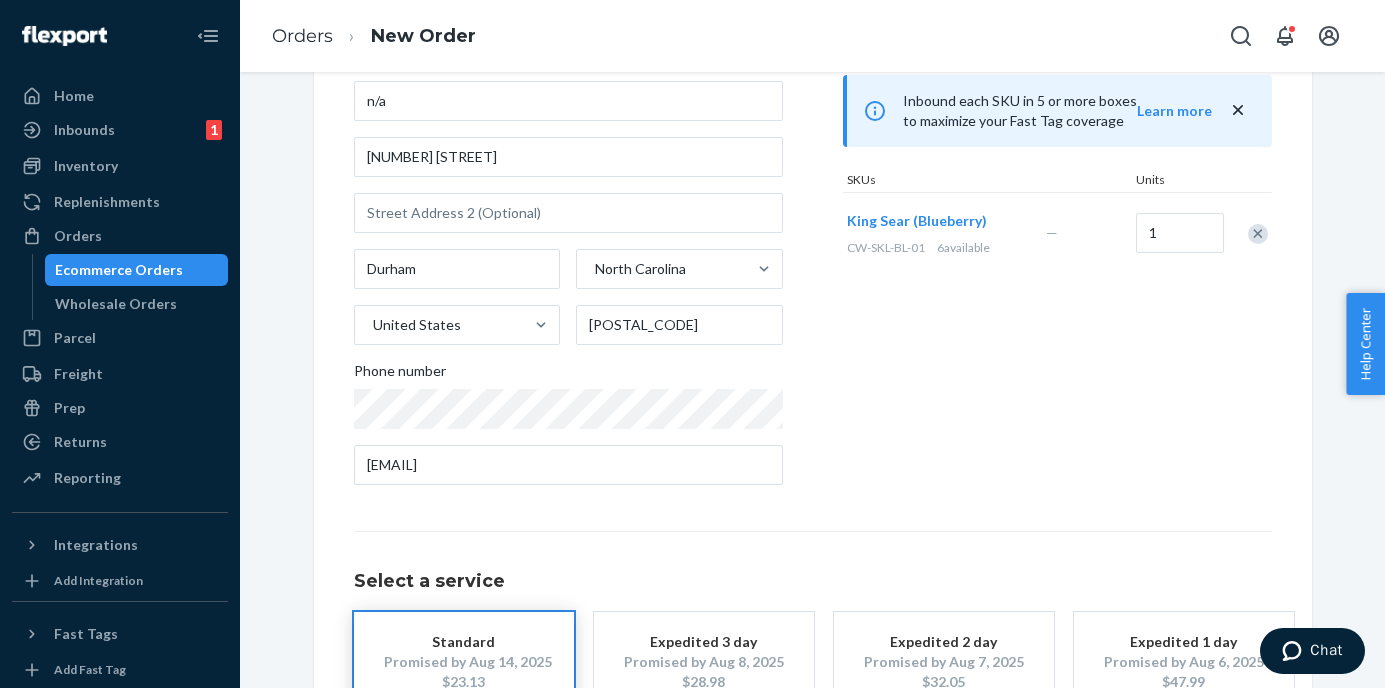 scroll, scrollTop: 0, scrollLeft: 0, axis: both 